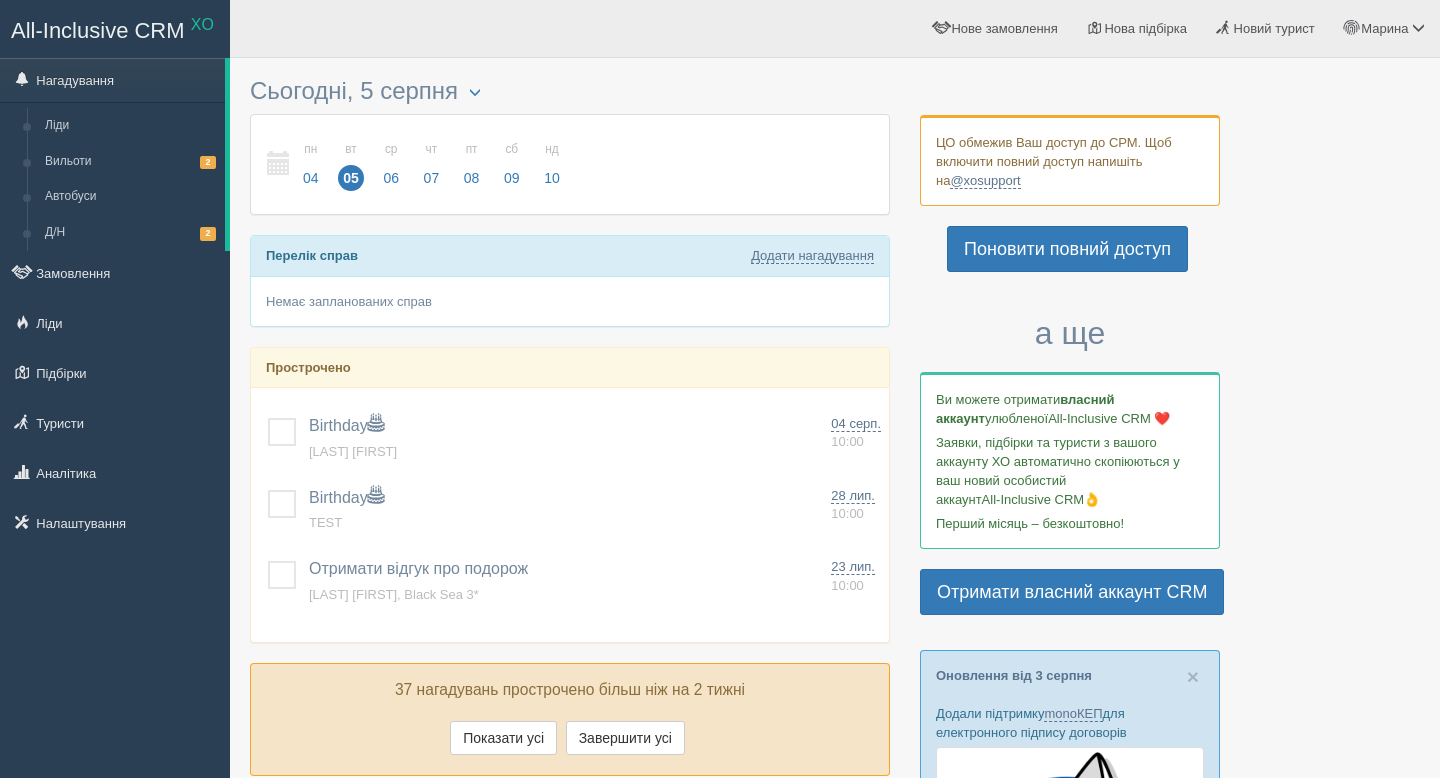 scroll, scrollTop: 0, scrollLeft: 0, axis: both 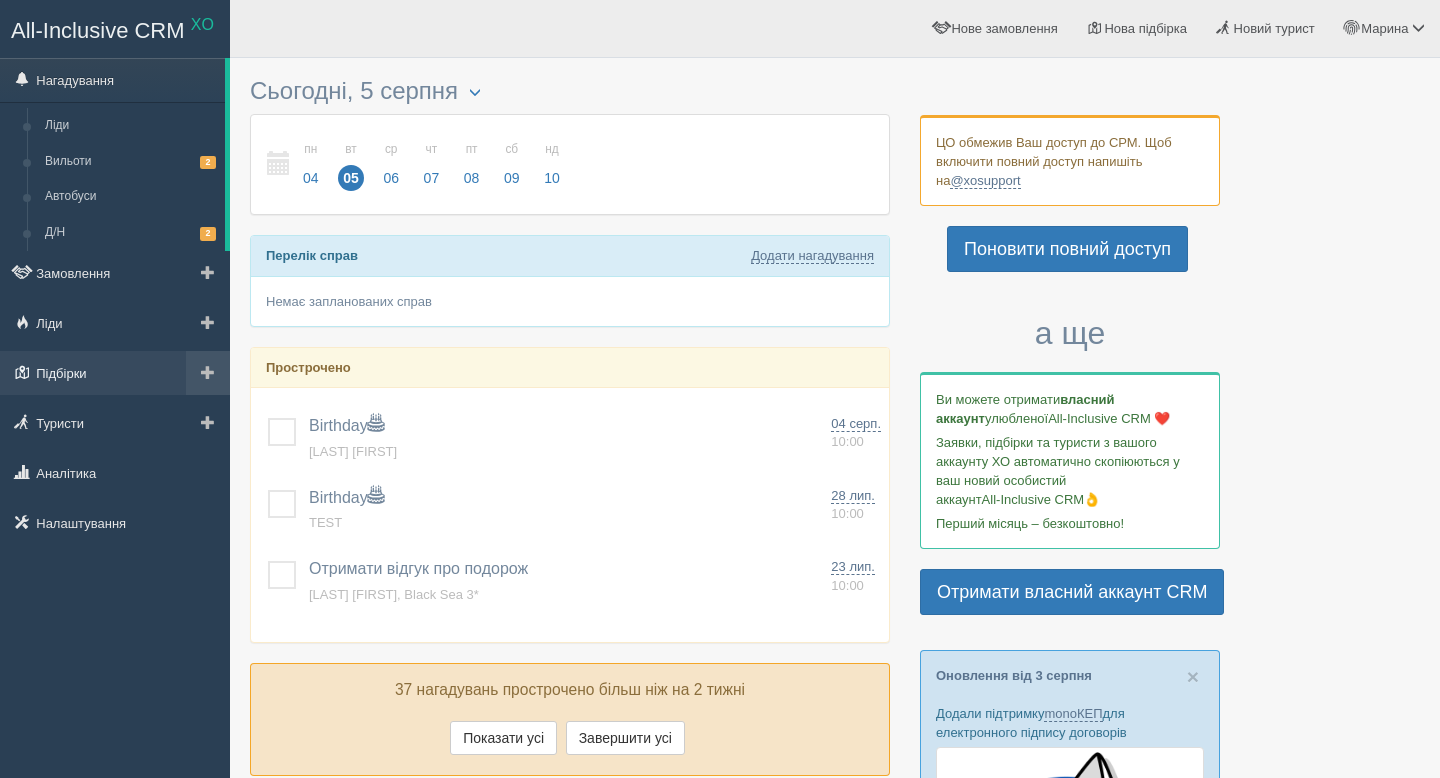 click on "Підбірки" at bounding box center (115, 373) 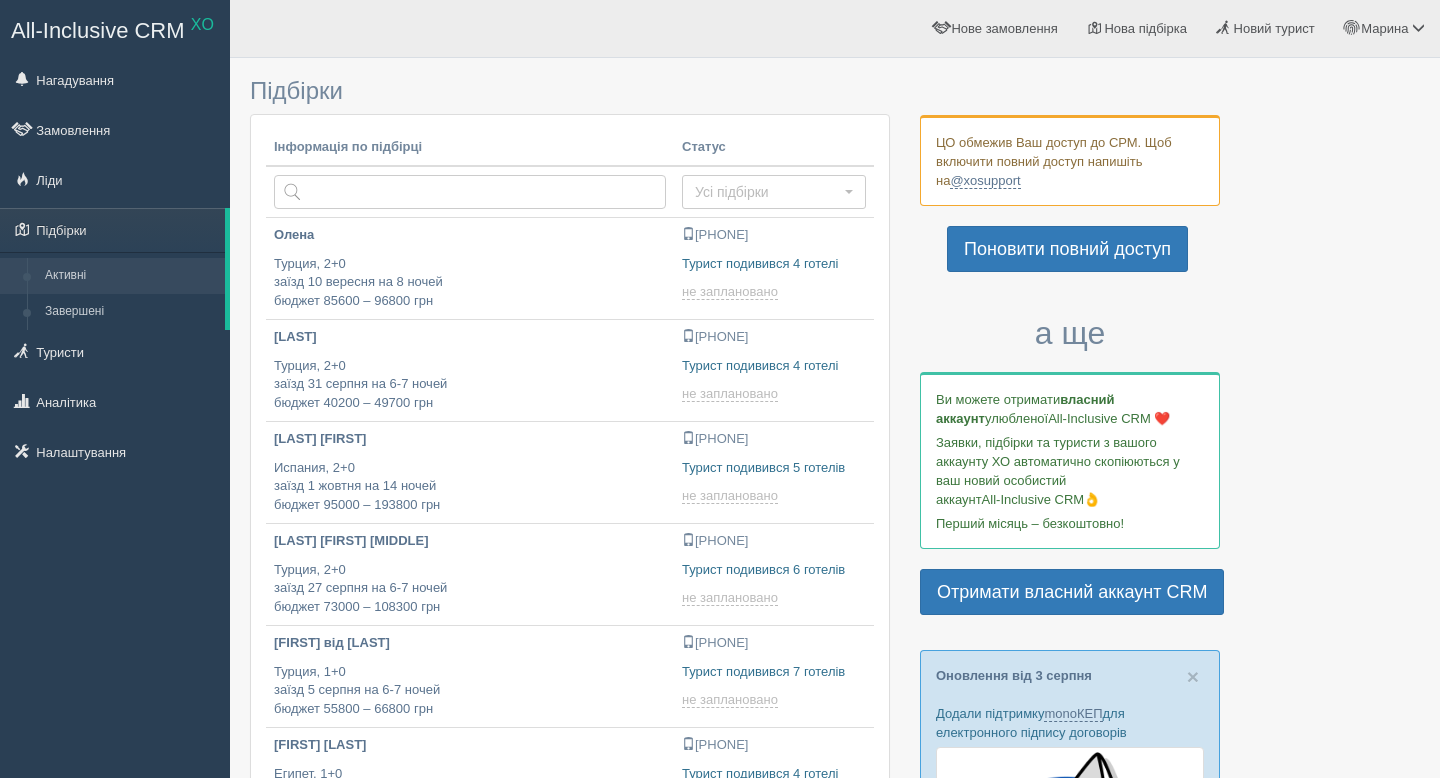 scroll, scrollTop: 0, scrollLeft: 0, axis: both 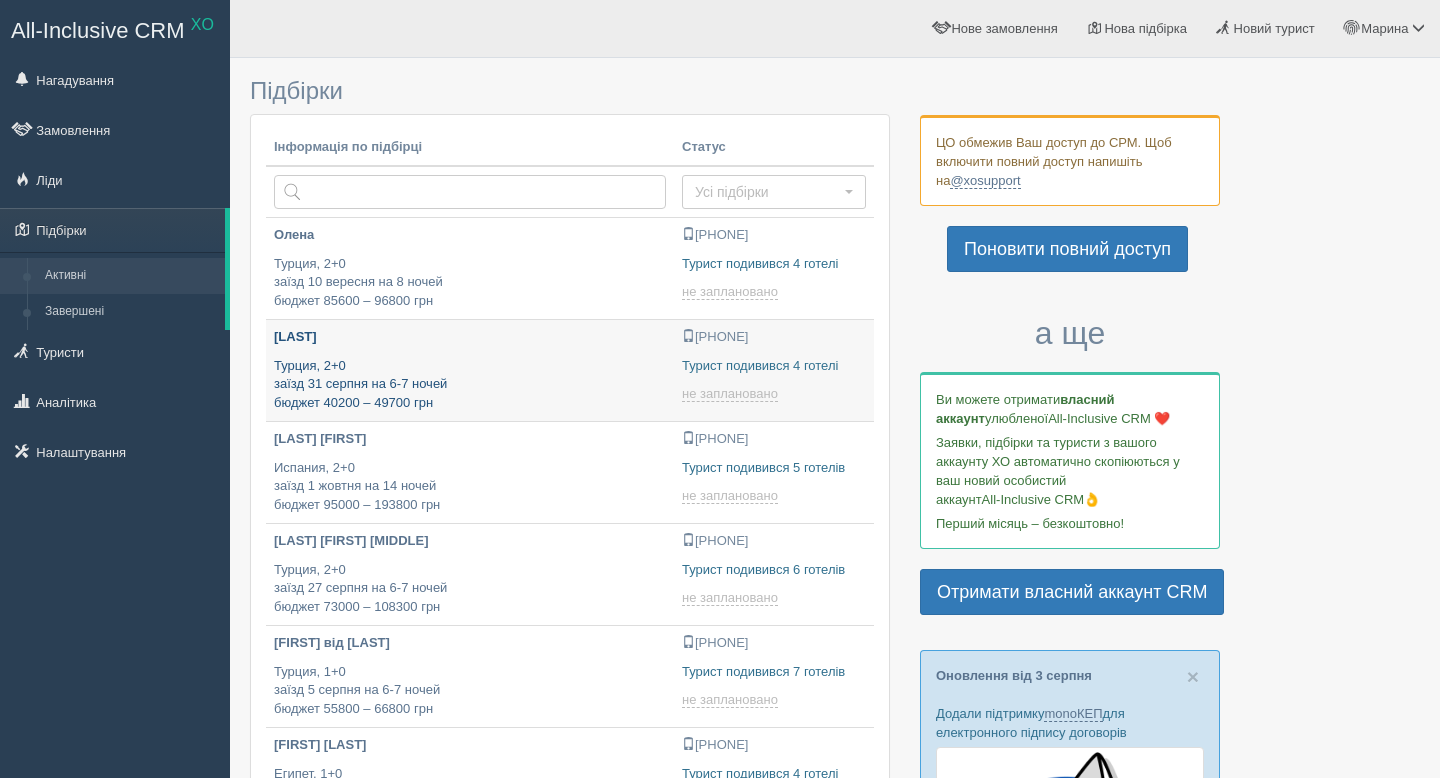 type on "2025-08-05 21:35" 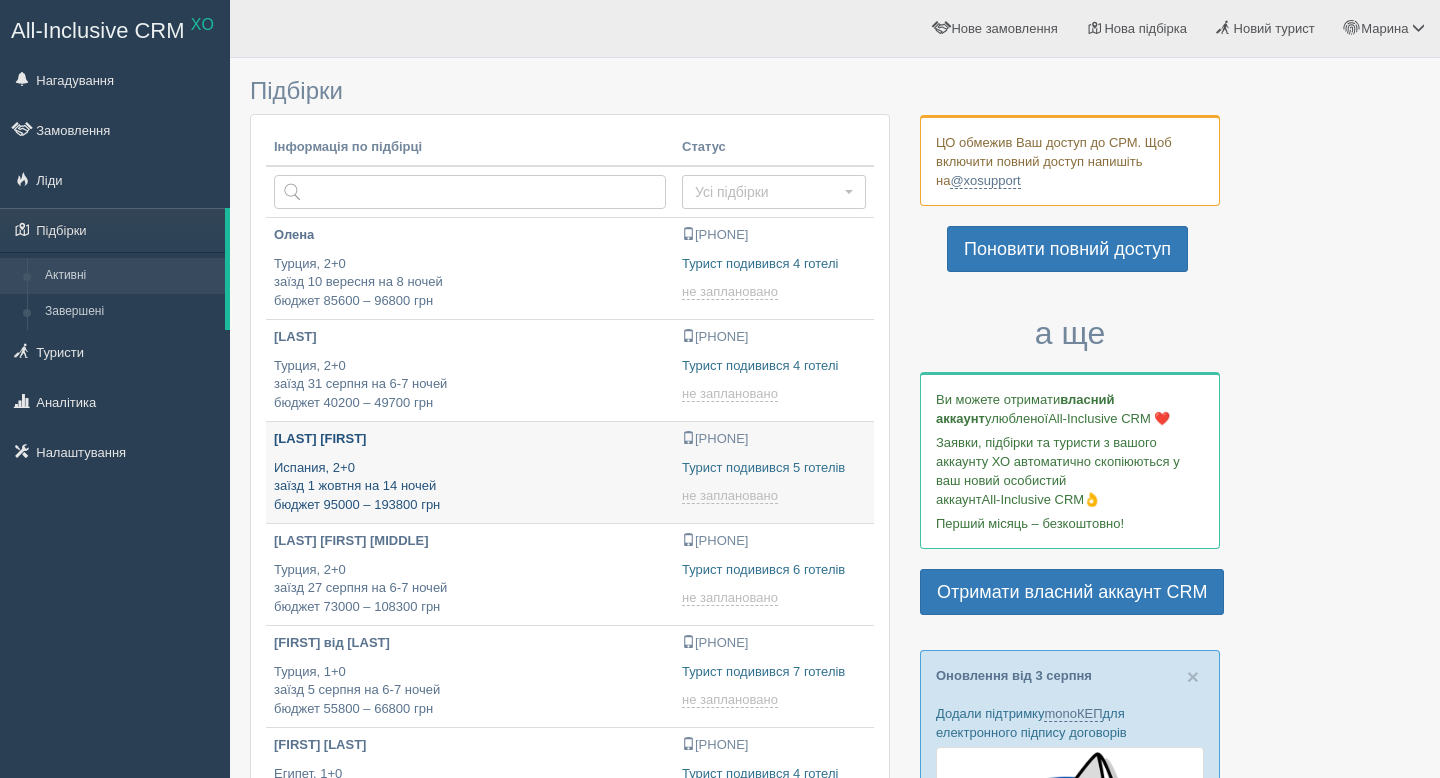 type on "[DATE] [TIME]" 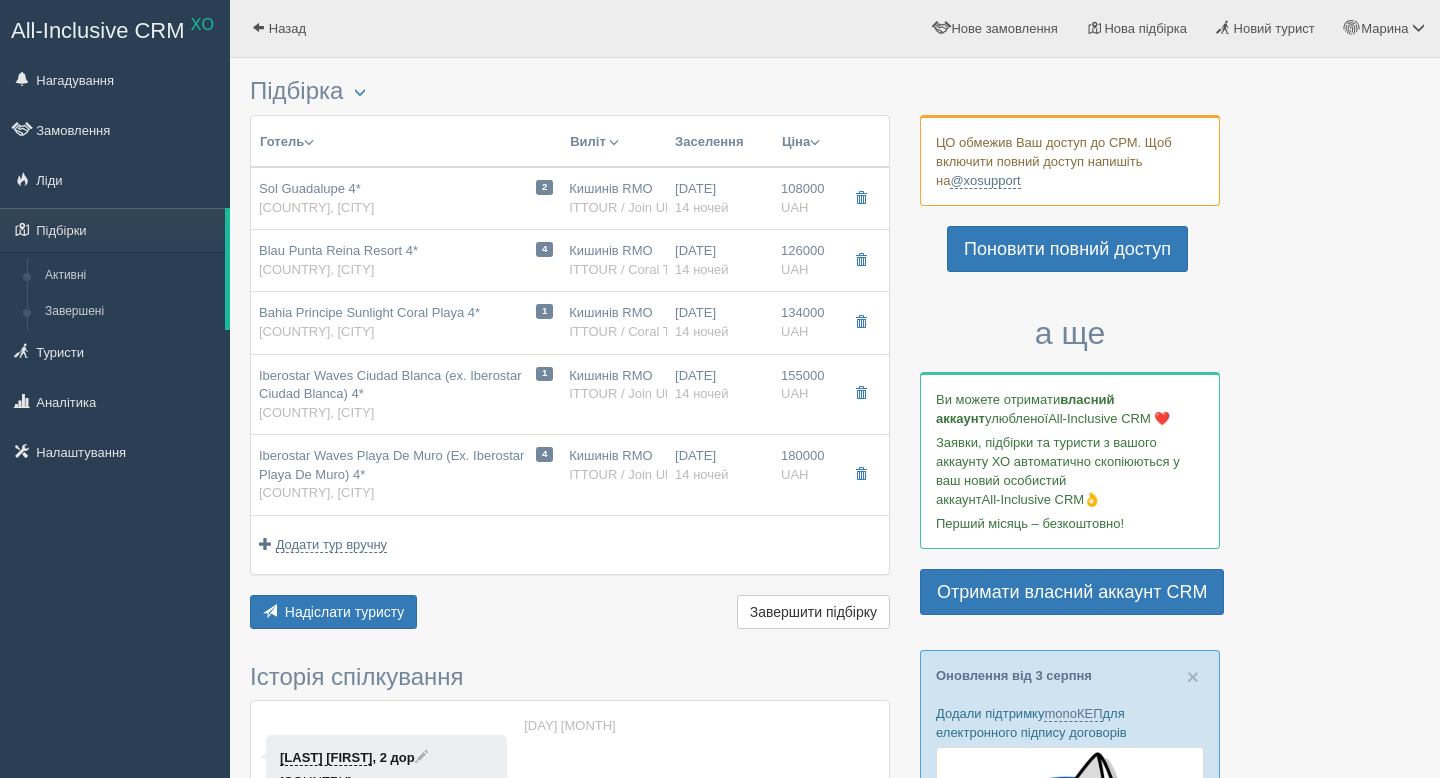 scroll, scrollTop: 0, scrollLeft: 0, axis: both 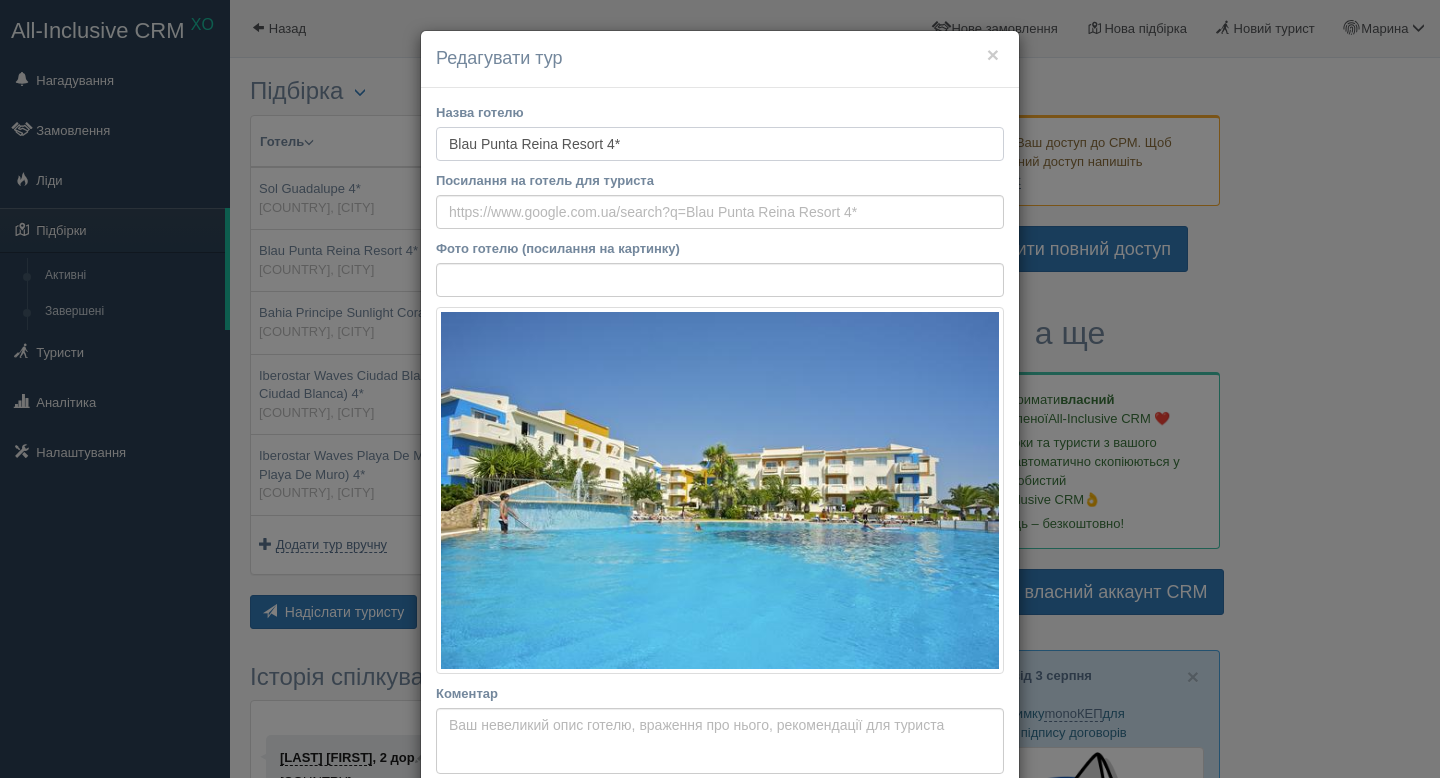 drag, startPoint x: 629, startPoint y: 145, endPoint x: 416, endPoint y: 143, distance: 213.00938 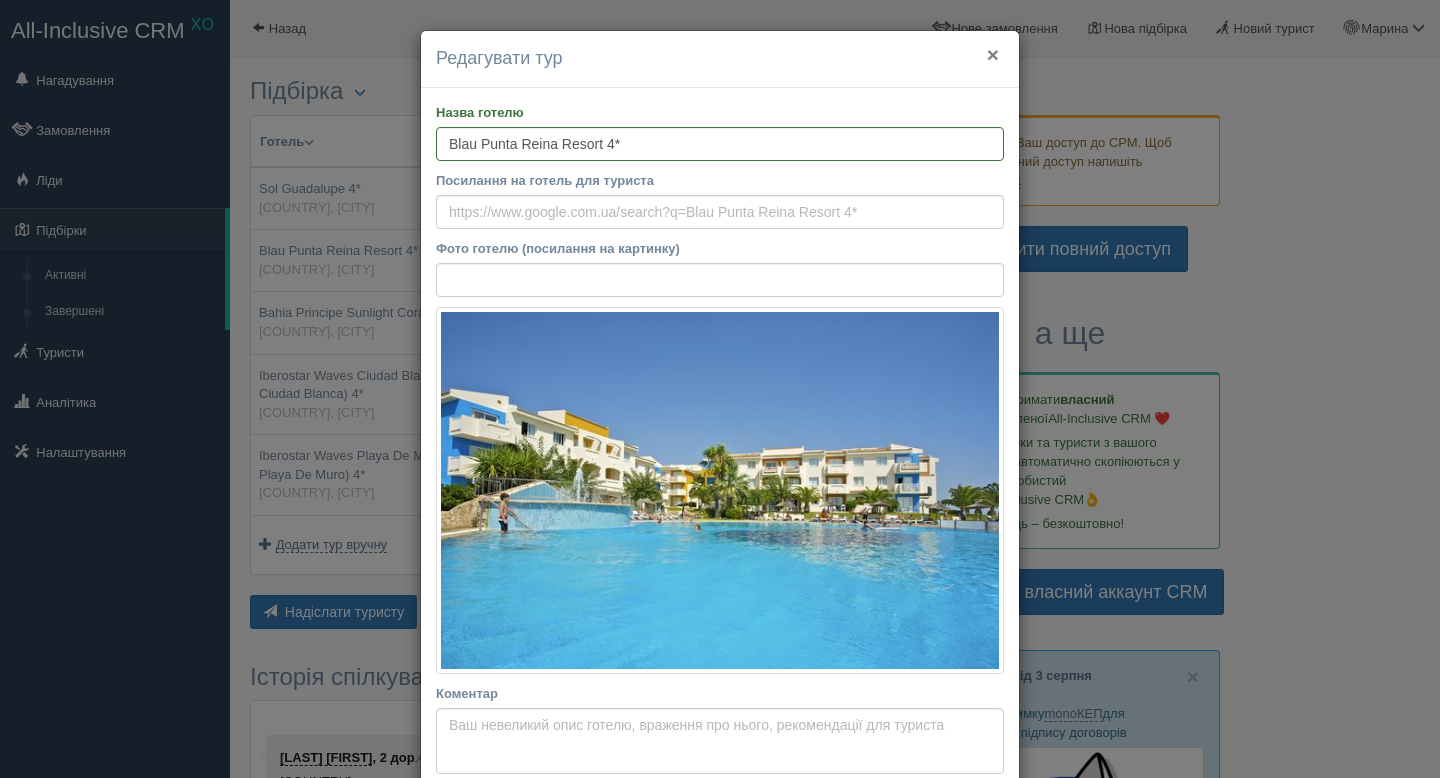 click on "×" at bounding box center [993, 54] 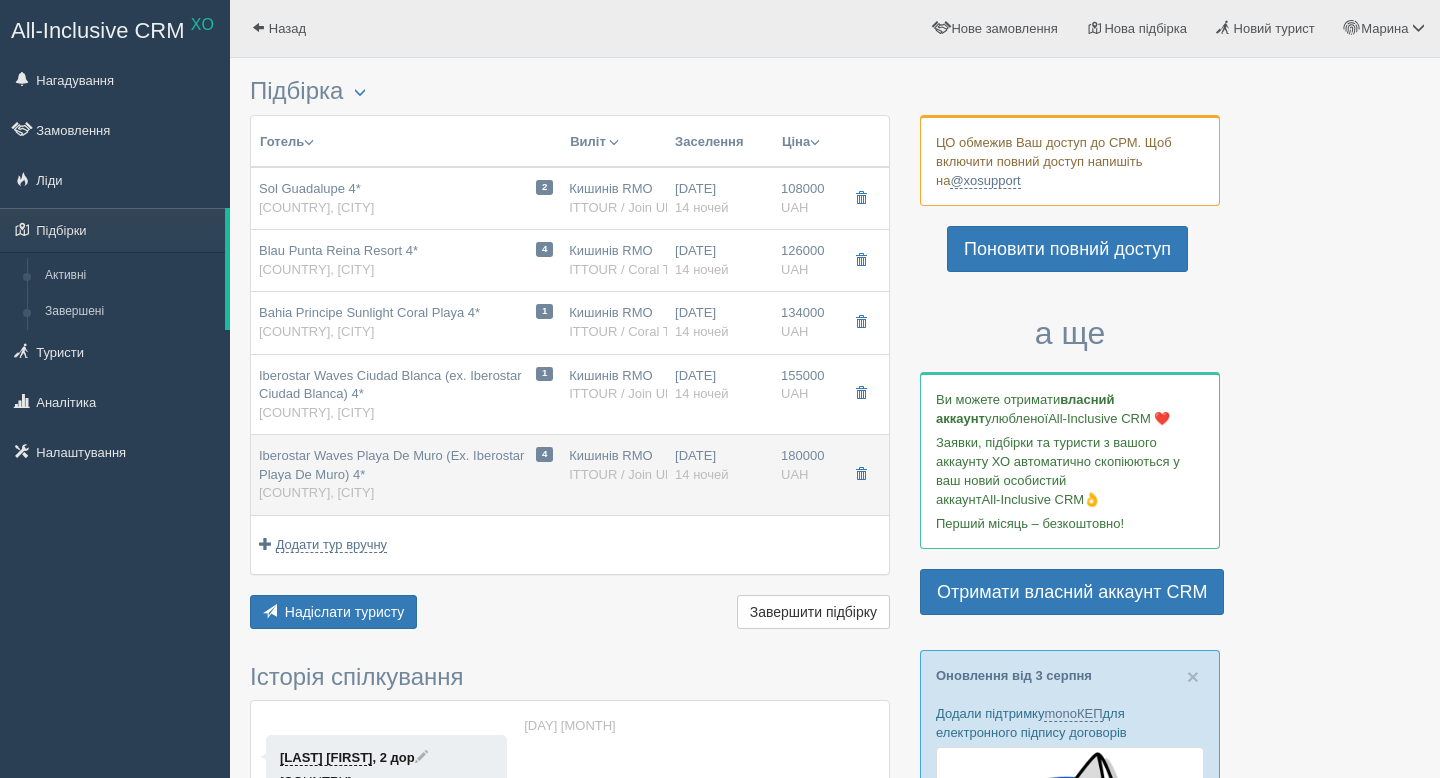 click on "Iberostar Waves Playa De Muro (Ex. Iberostar Playa De Muro) 4*" at bounding box center (391, 465) 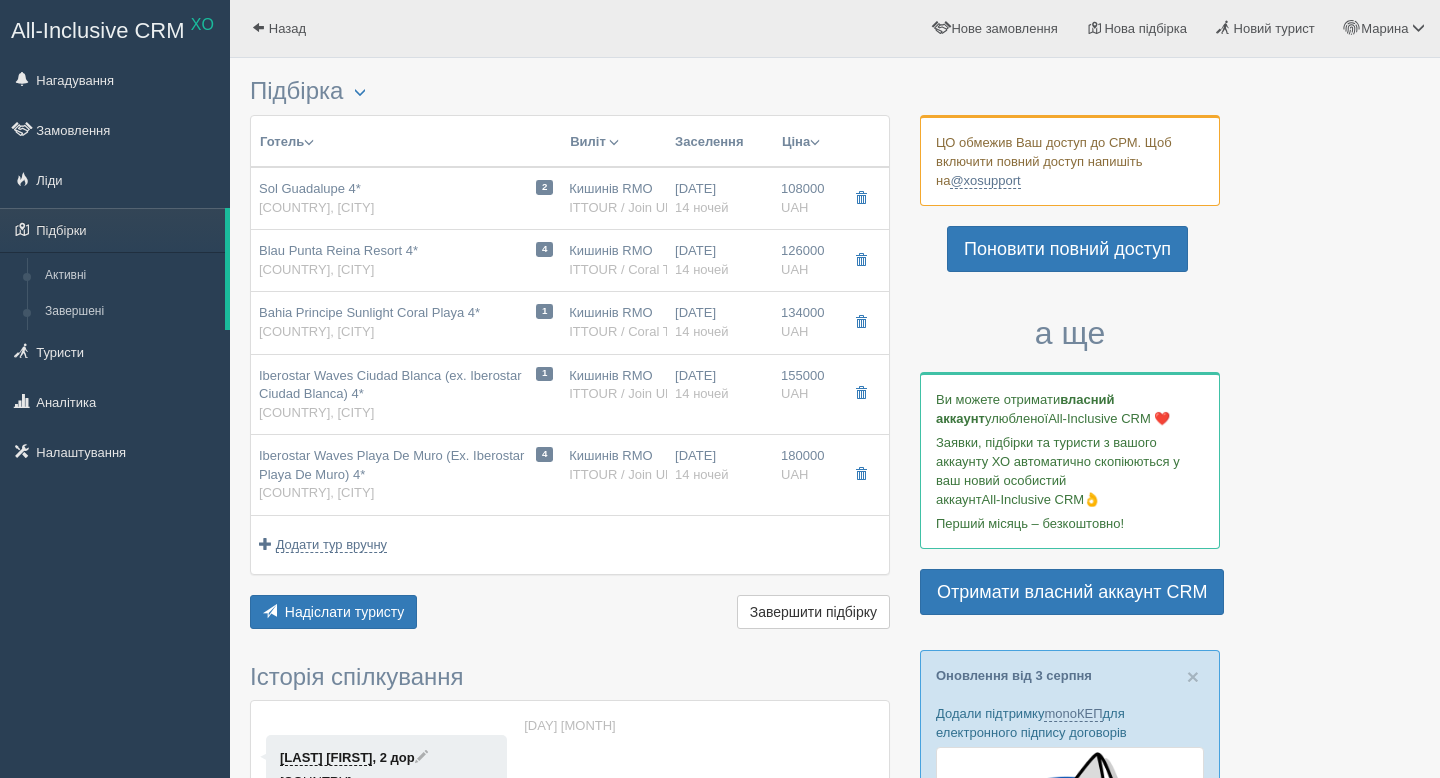 type on "Iberostar Waves Playa De Muro (Ex. Iberostar Playa De Muro) 4*" 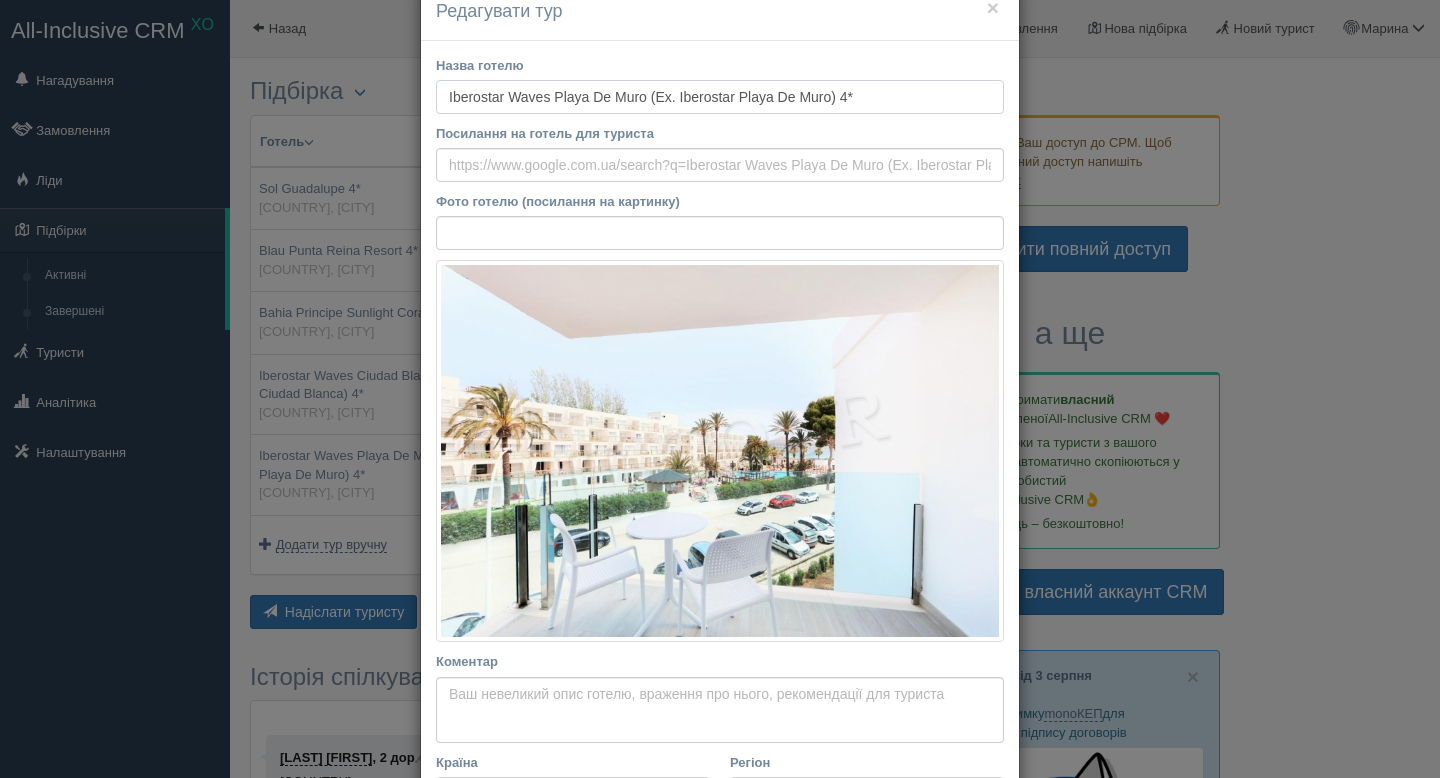 scroll, scrollTop: 0, scrollLeft: 0, axis: both 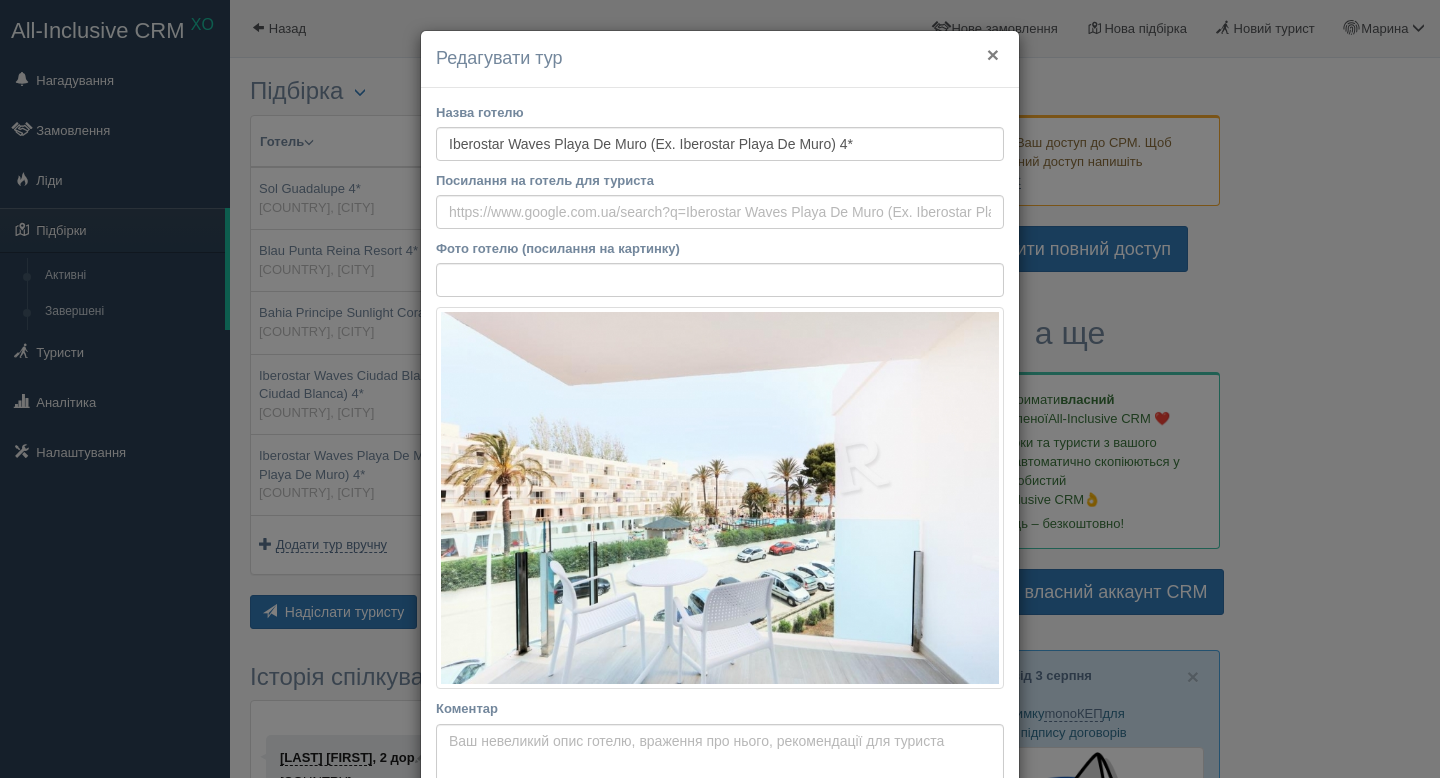 click on "×" at bounding box center [993, 54] 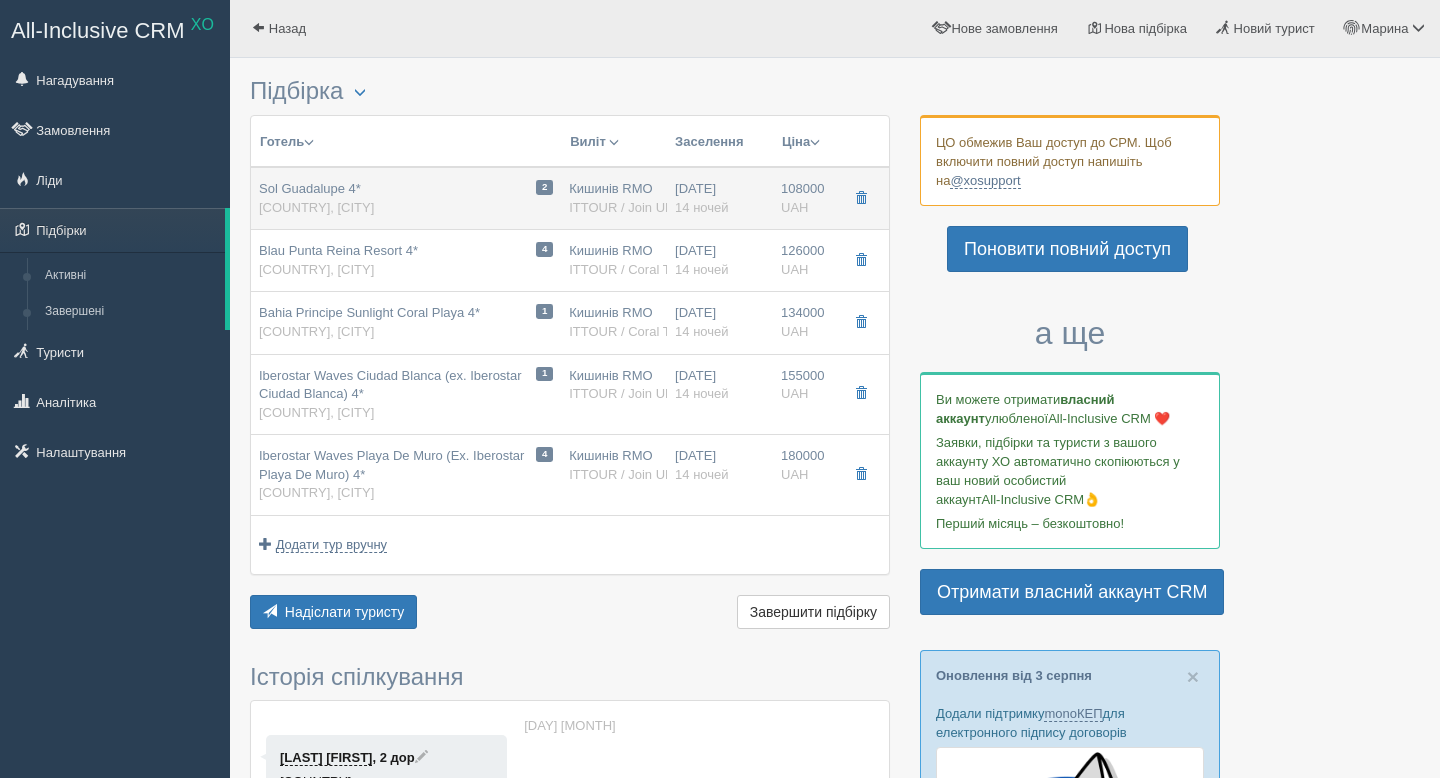 click on "Sol Guadalupe 4*" at bounding box center (310, 188) 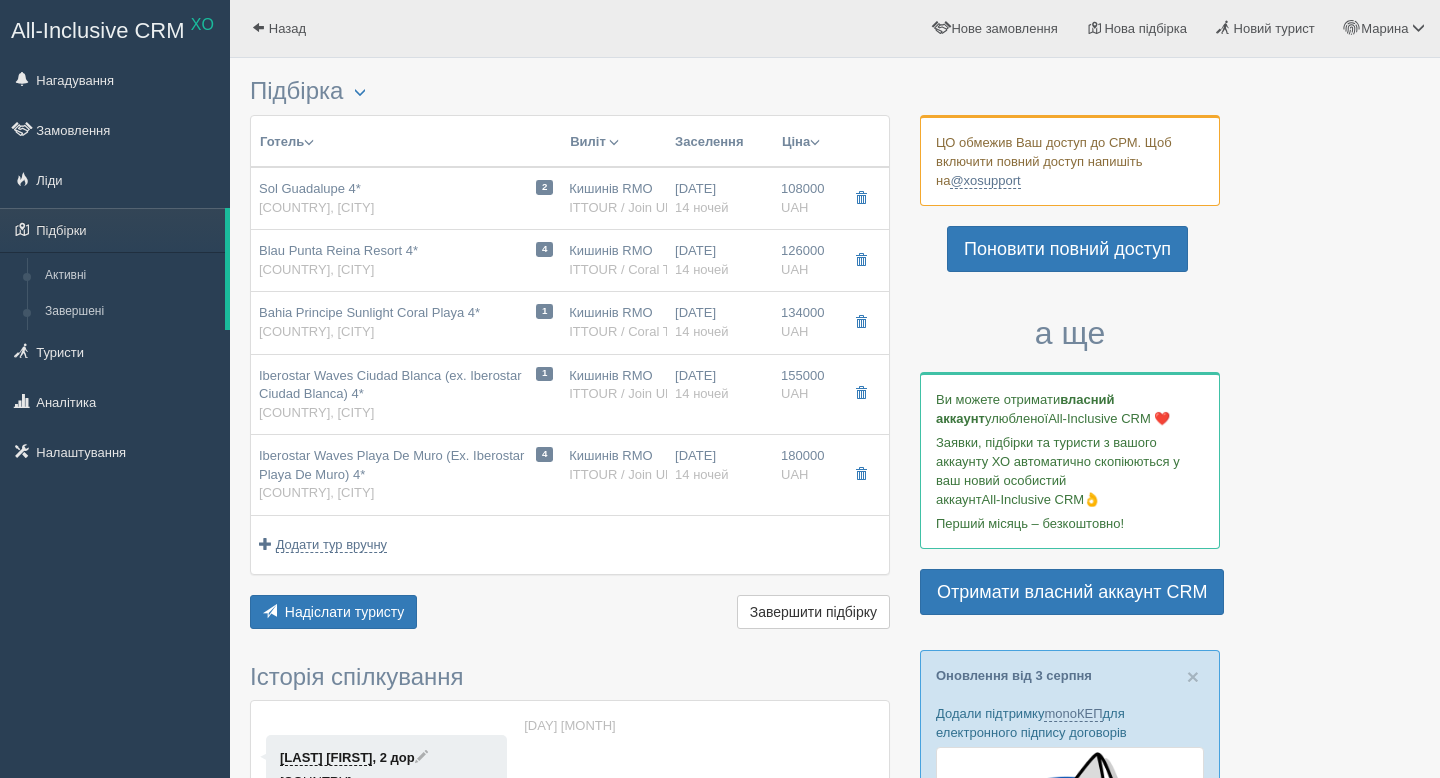 type on "Sol Guadalupe 4*" 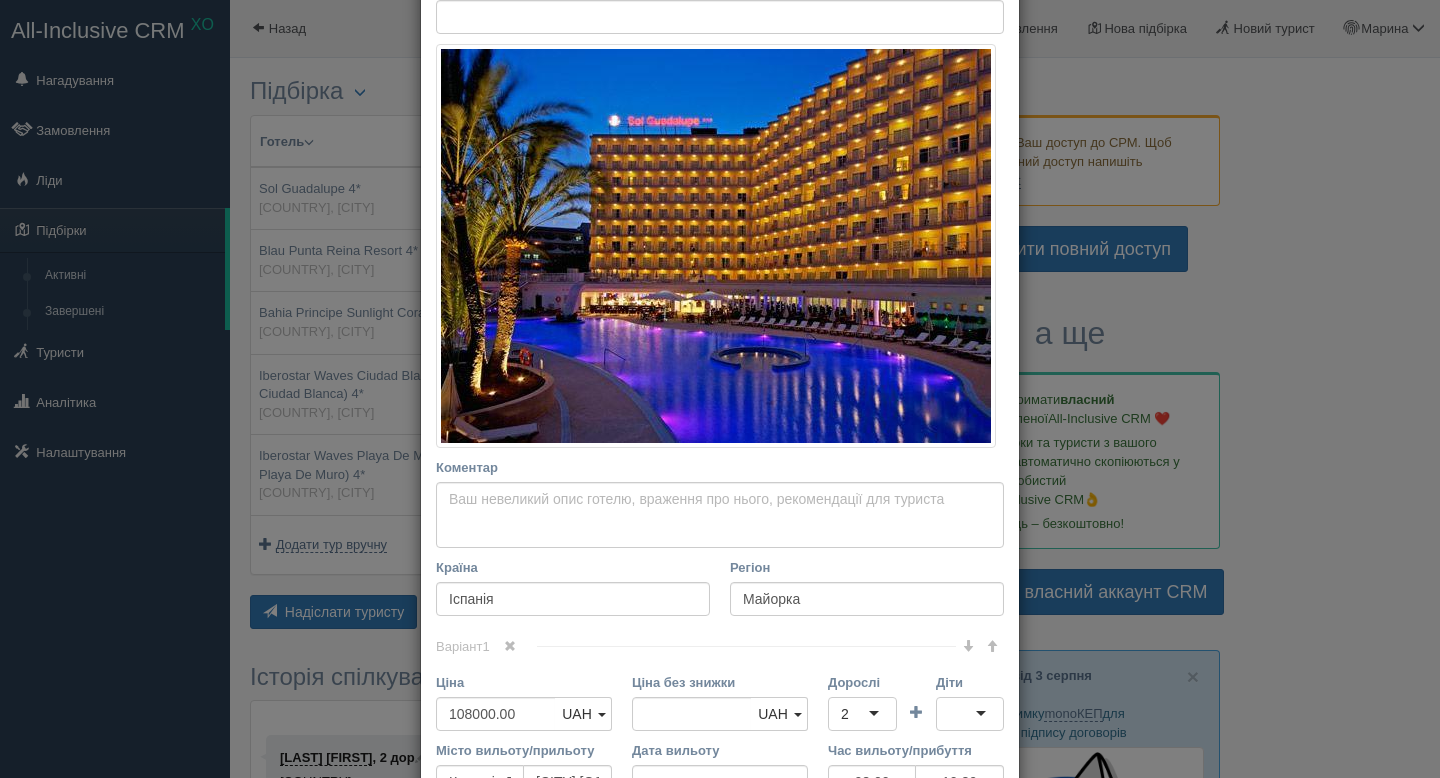 scroll, scrollTop: 0, scrollLeft: 0, axis: both 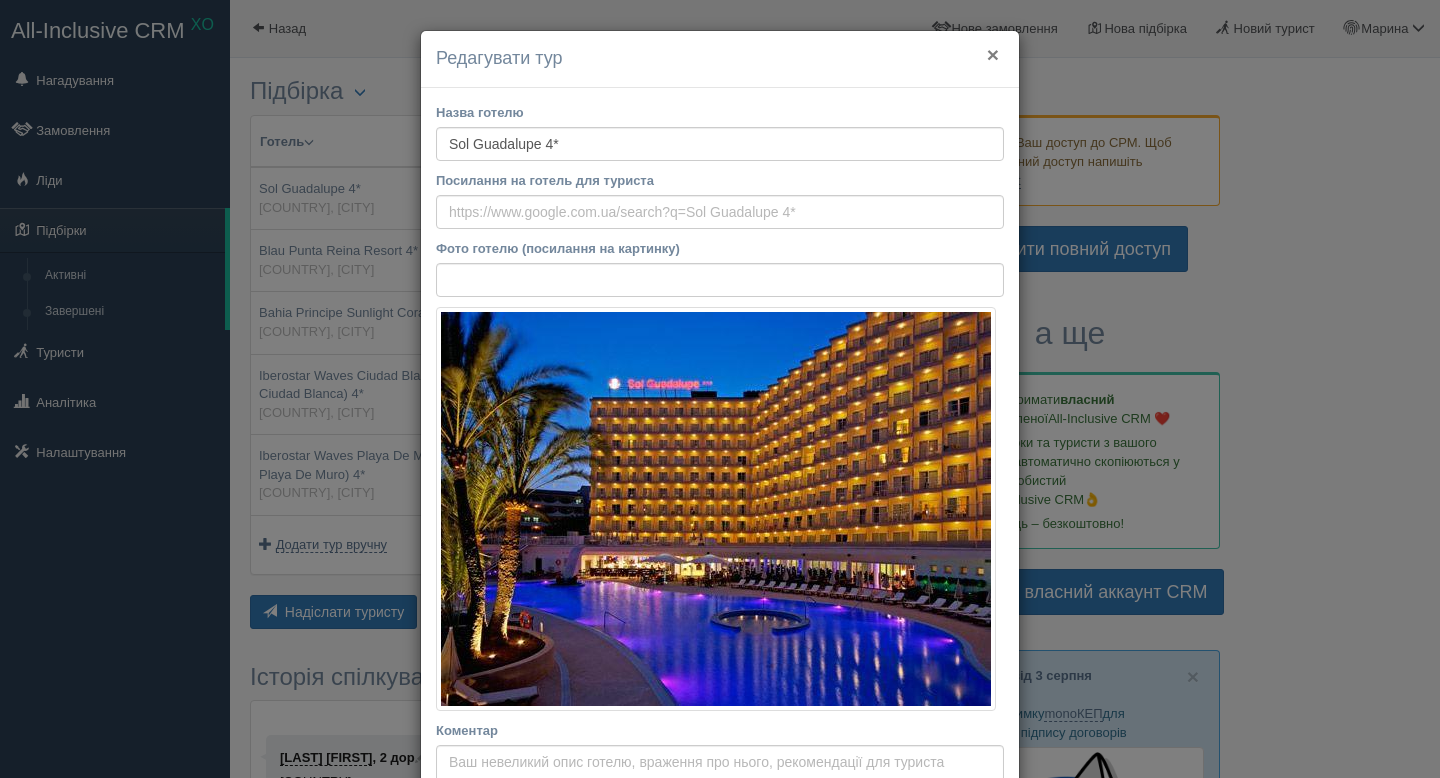 click on "×" at bounding box center (993, 54) 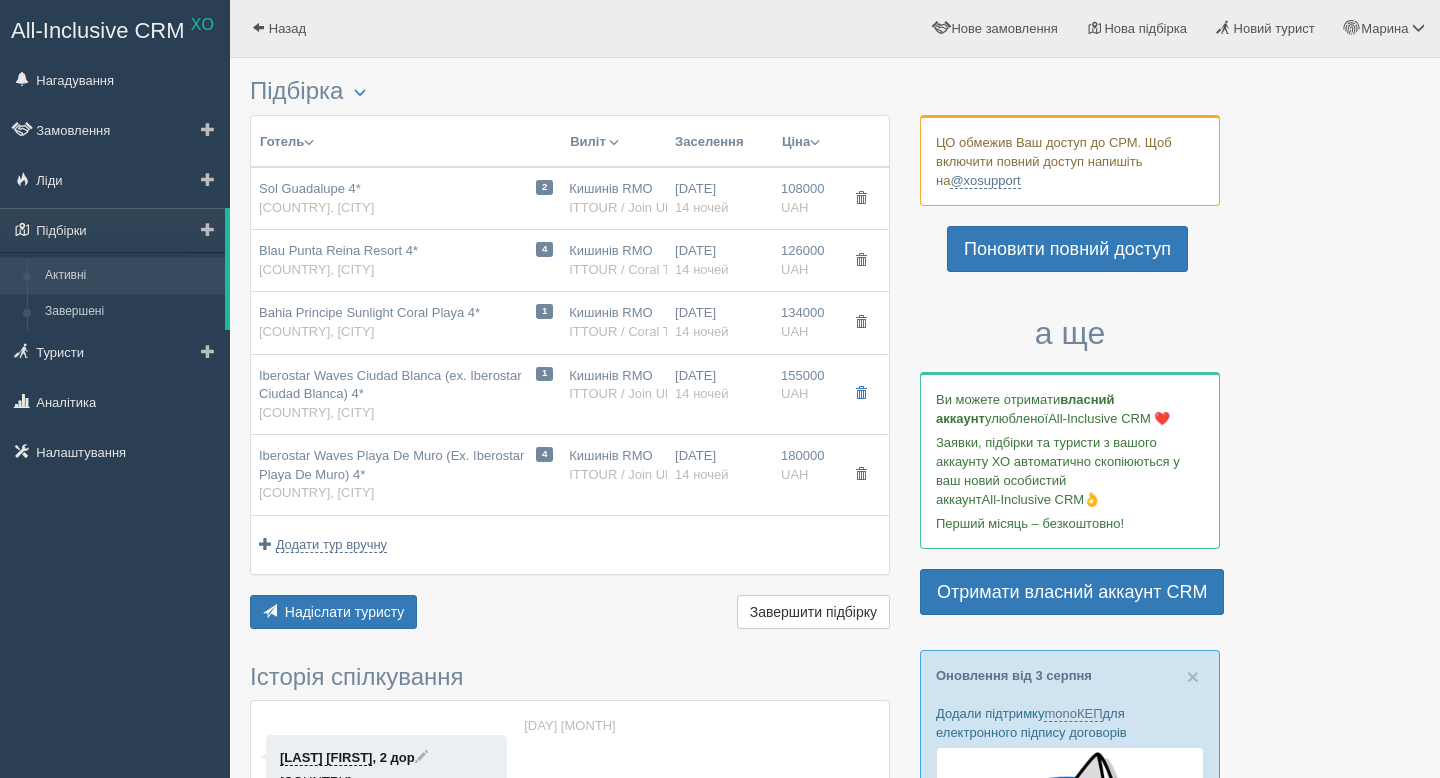 click on "Активні" at bounding box center (130, 276) 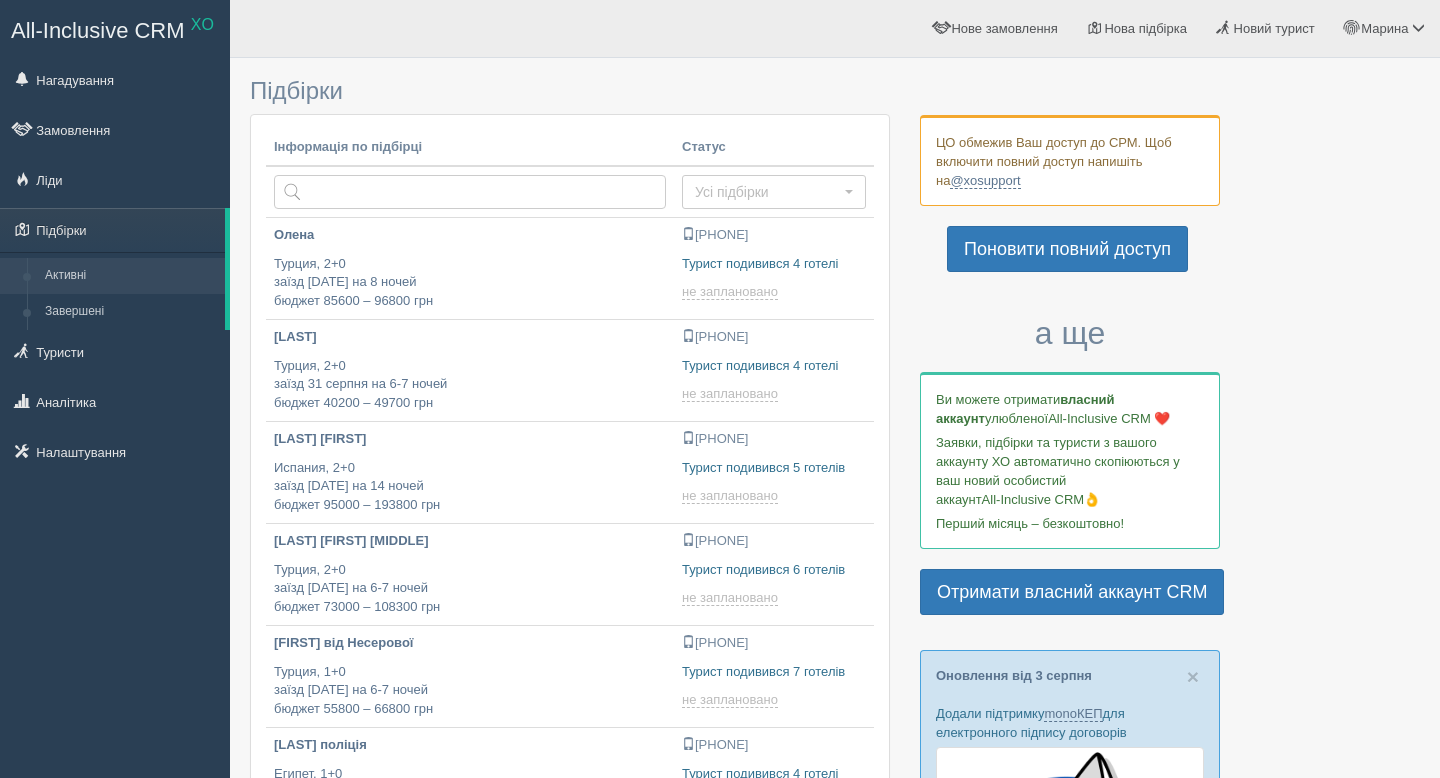 scroll, scrollTop: 0, scrollLeft: 0, axis: both 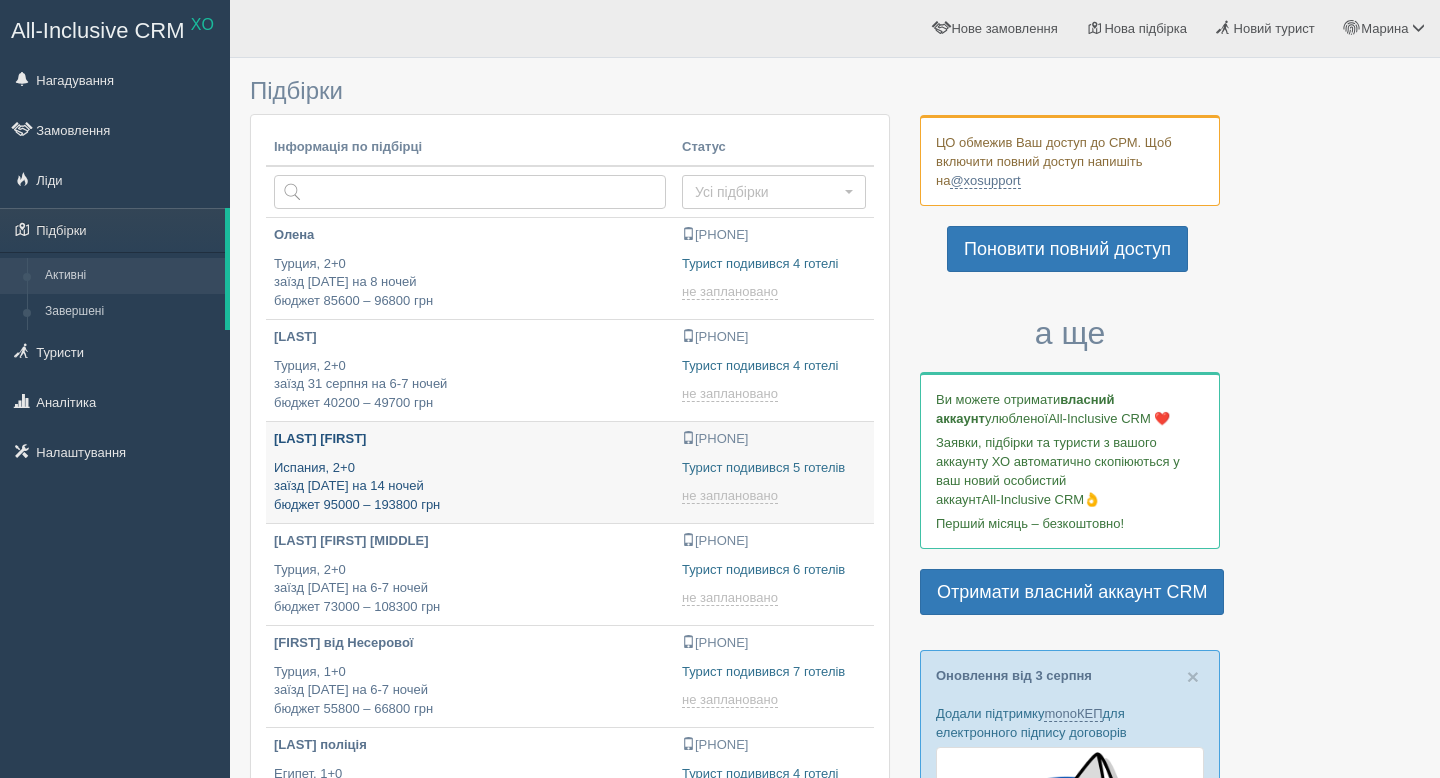 type on "2025-08-05 21:35" 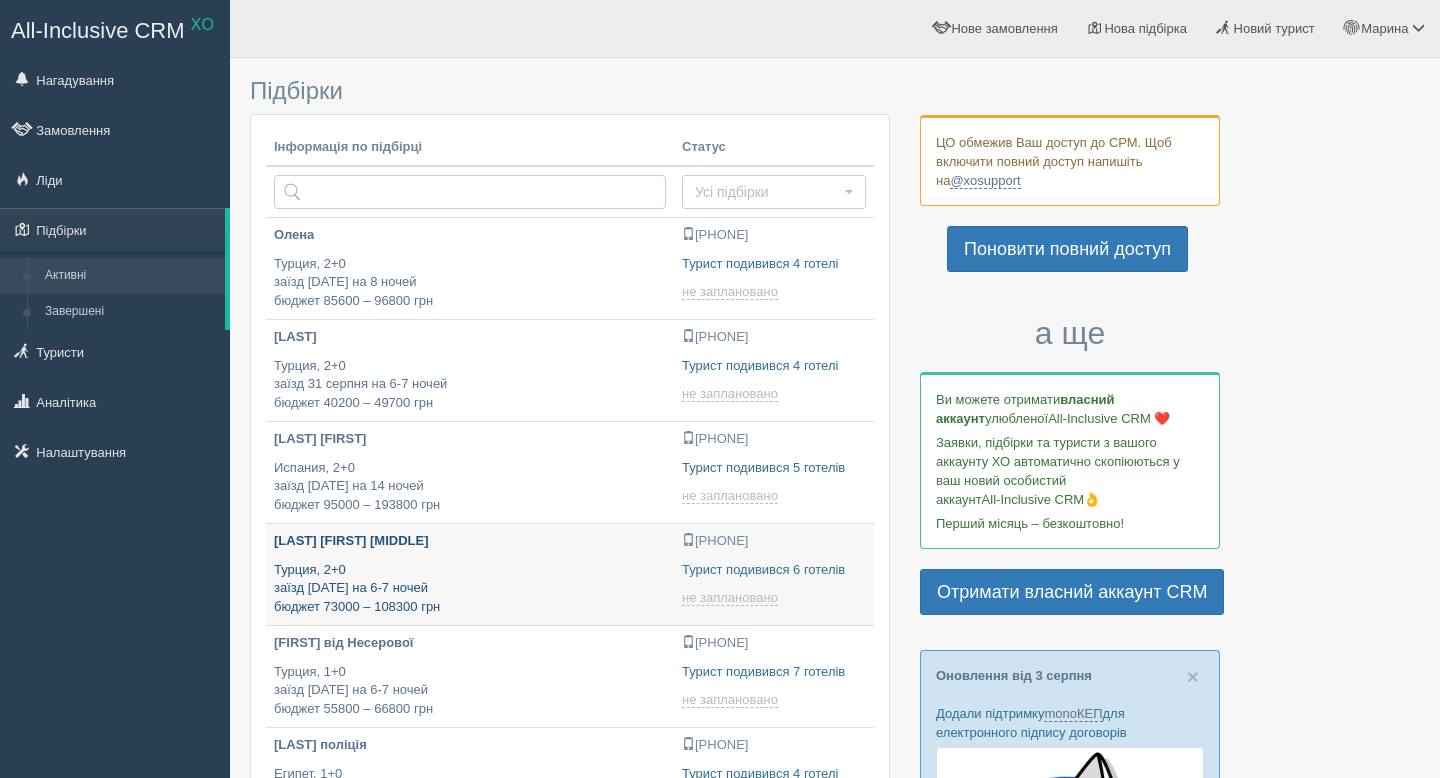 type on "2025-08-05 16:30" 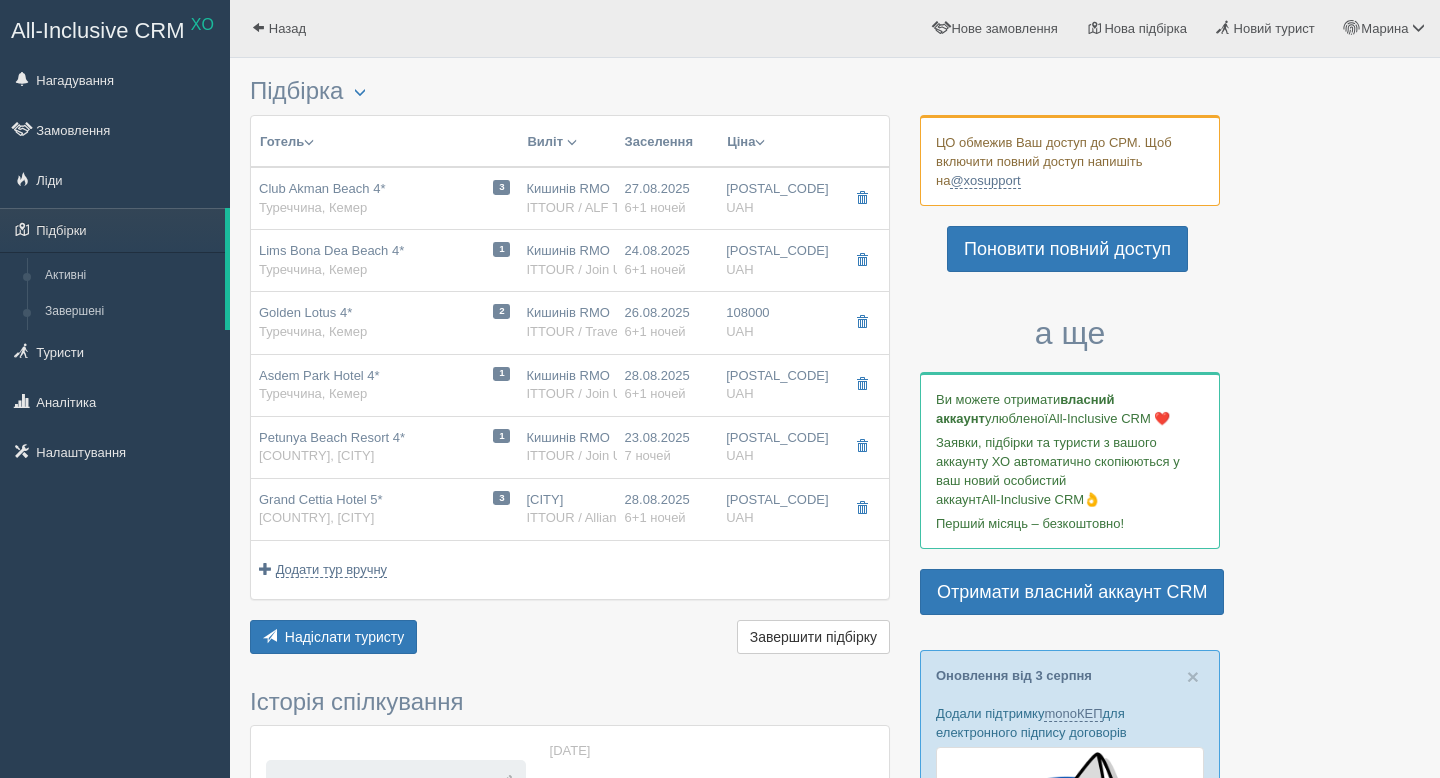 scroll, scrollTop: 0, scrollLeft: 0, axis: both 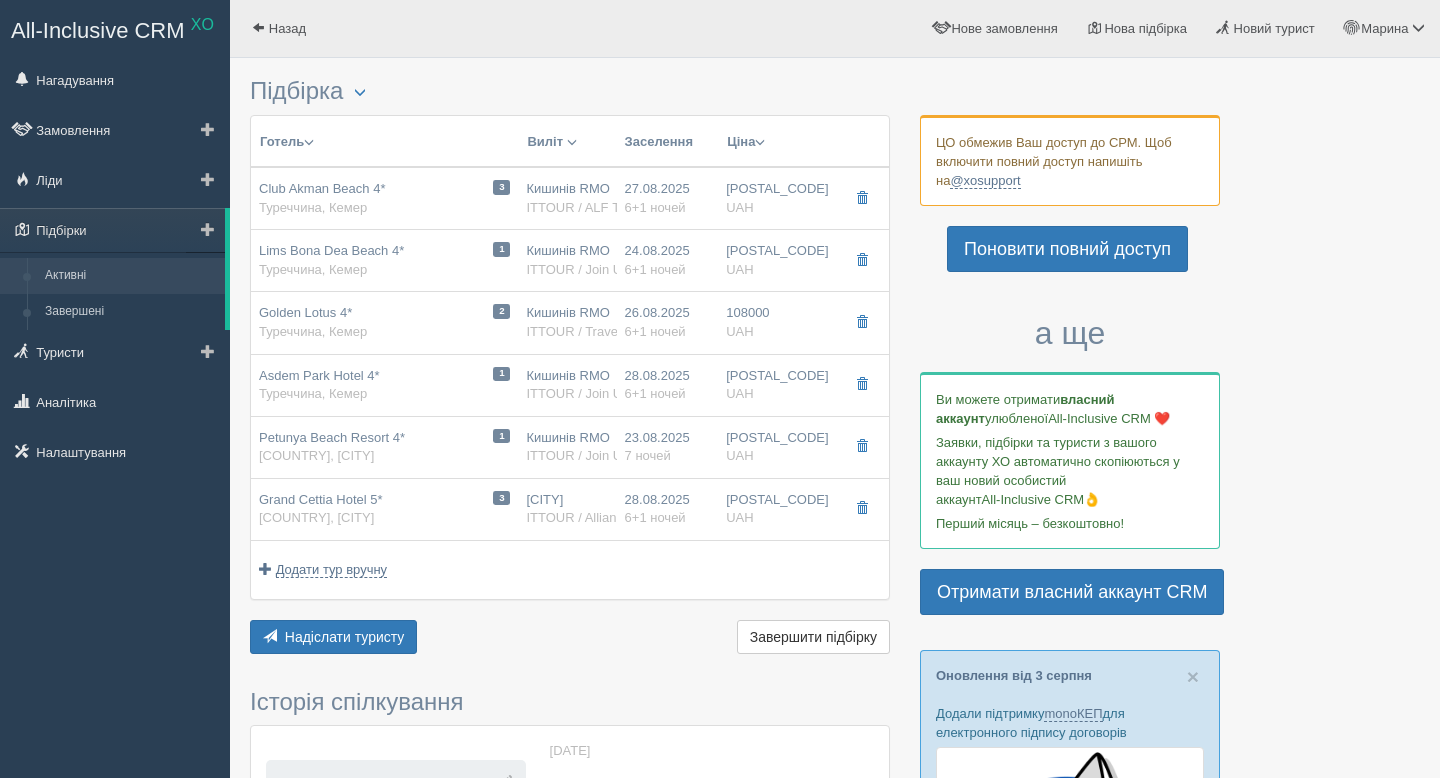click on "Активні" at bounding box center [130, 276] 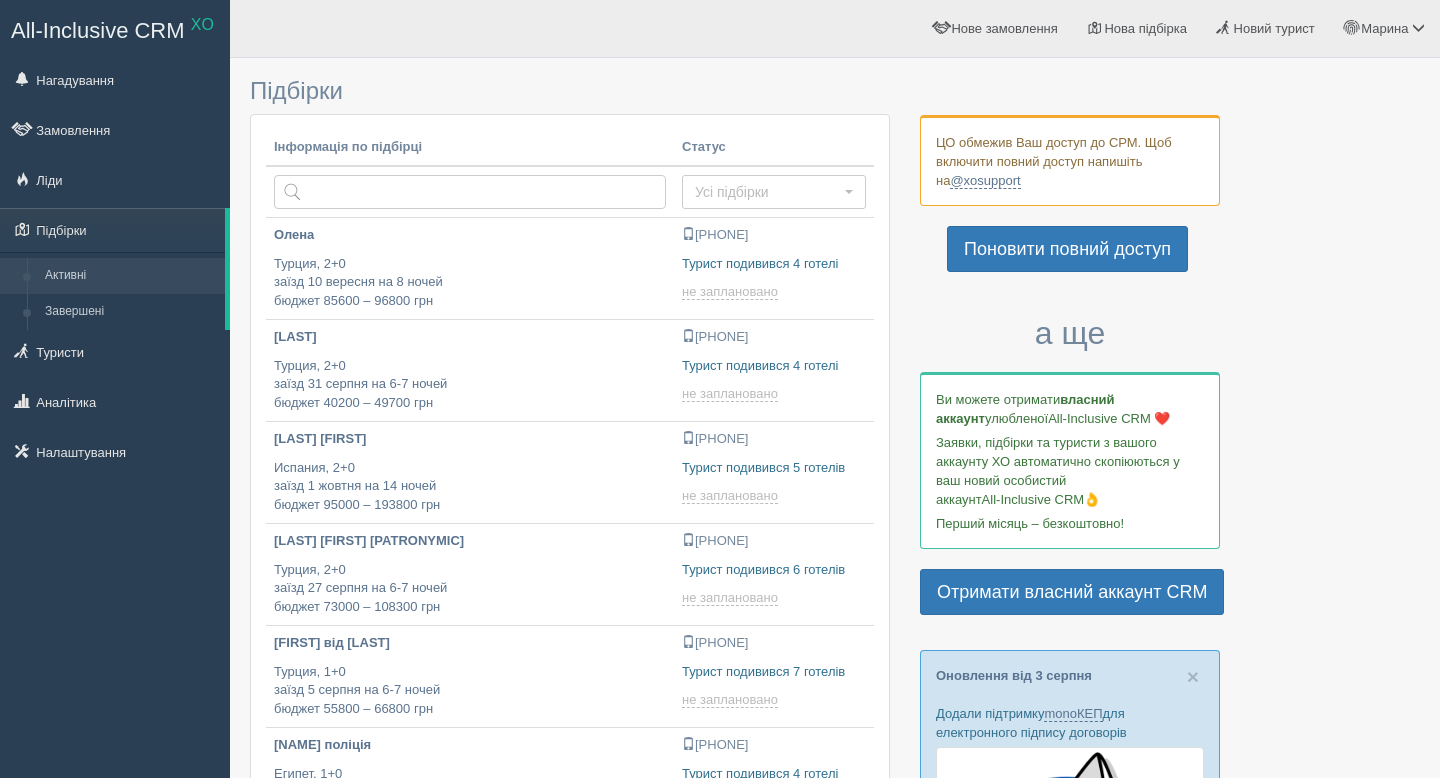 scroll, scrollTop: 0, scrollLeft: 0, axis: both 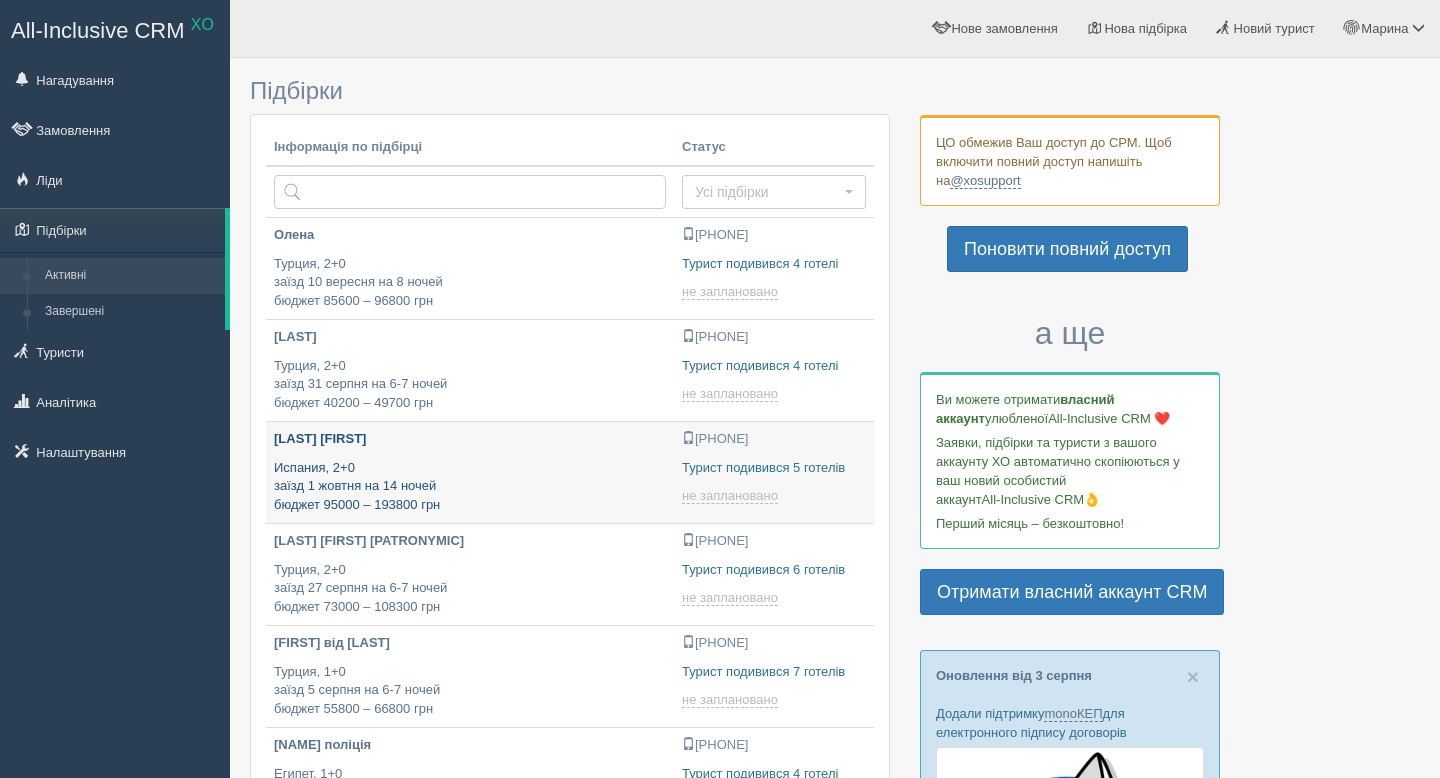 type on "2025-08-05 21:35" 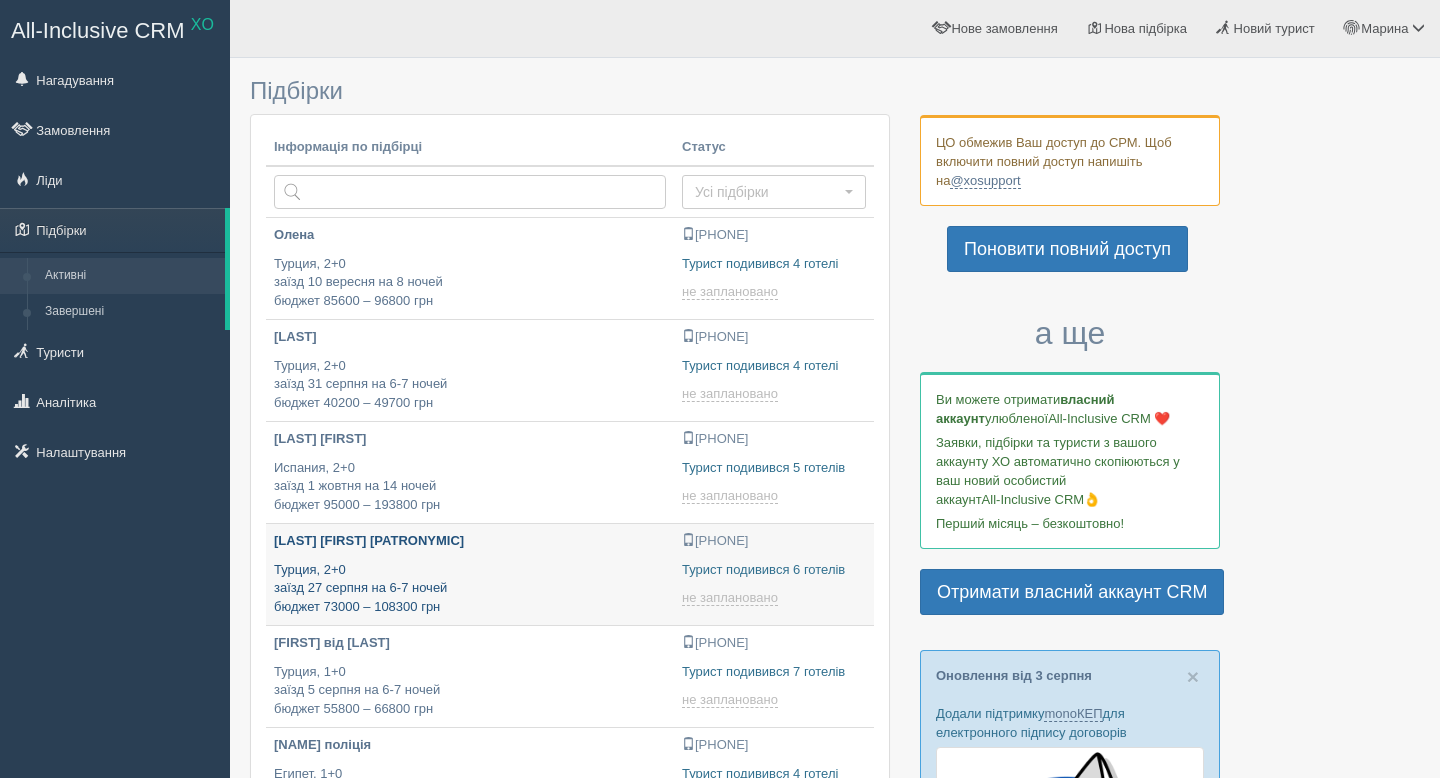 type on "[DATE] [TIME]" 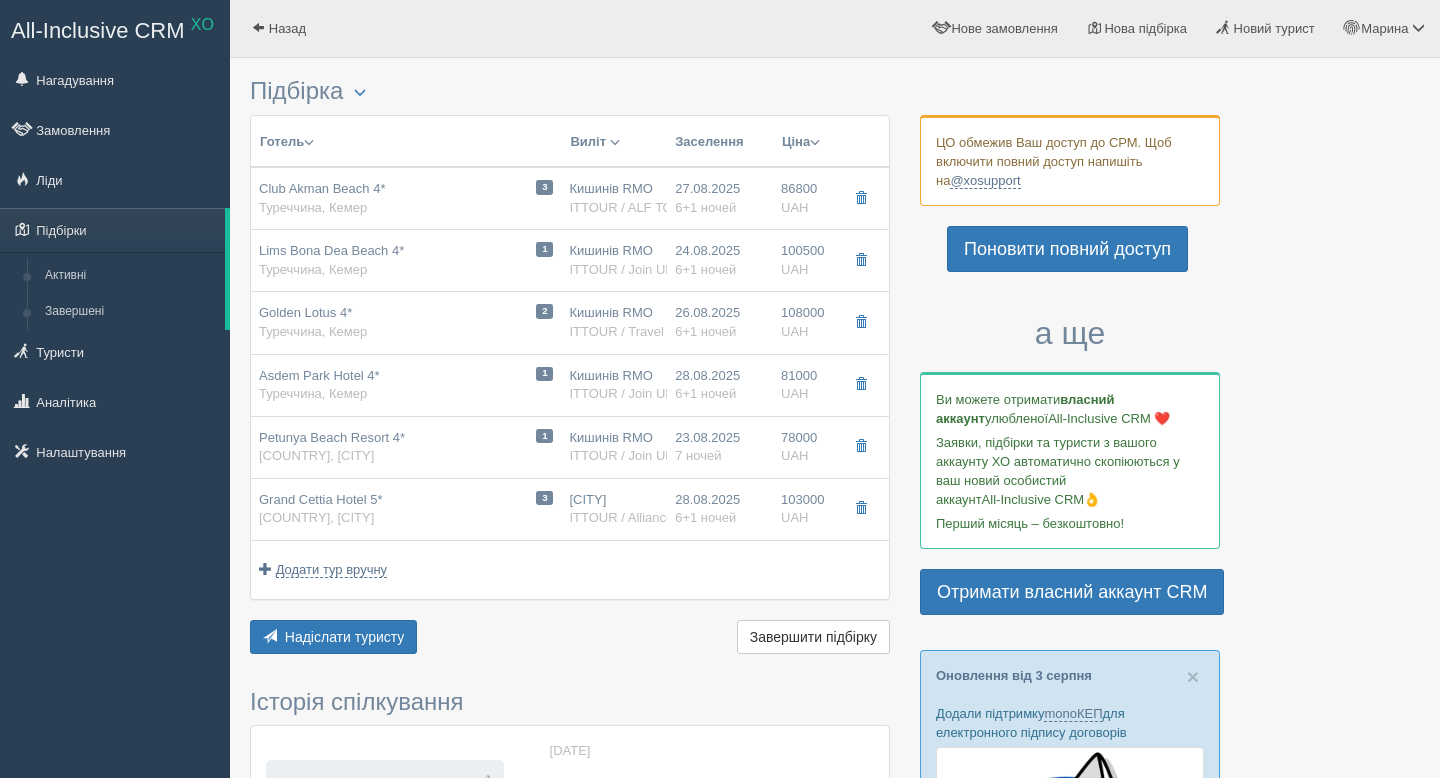 scroll, scrollTop: 0, scrollLeft: 0, axis: both 